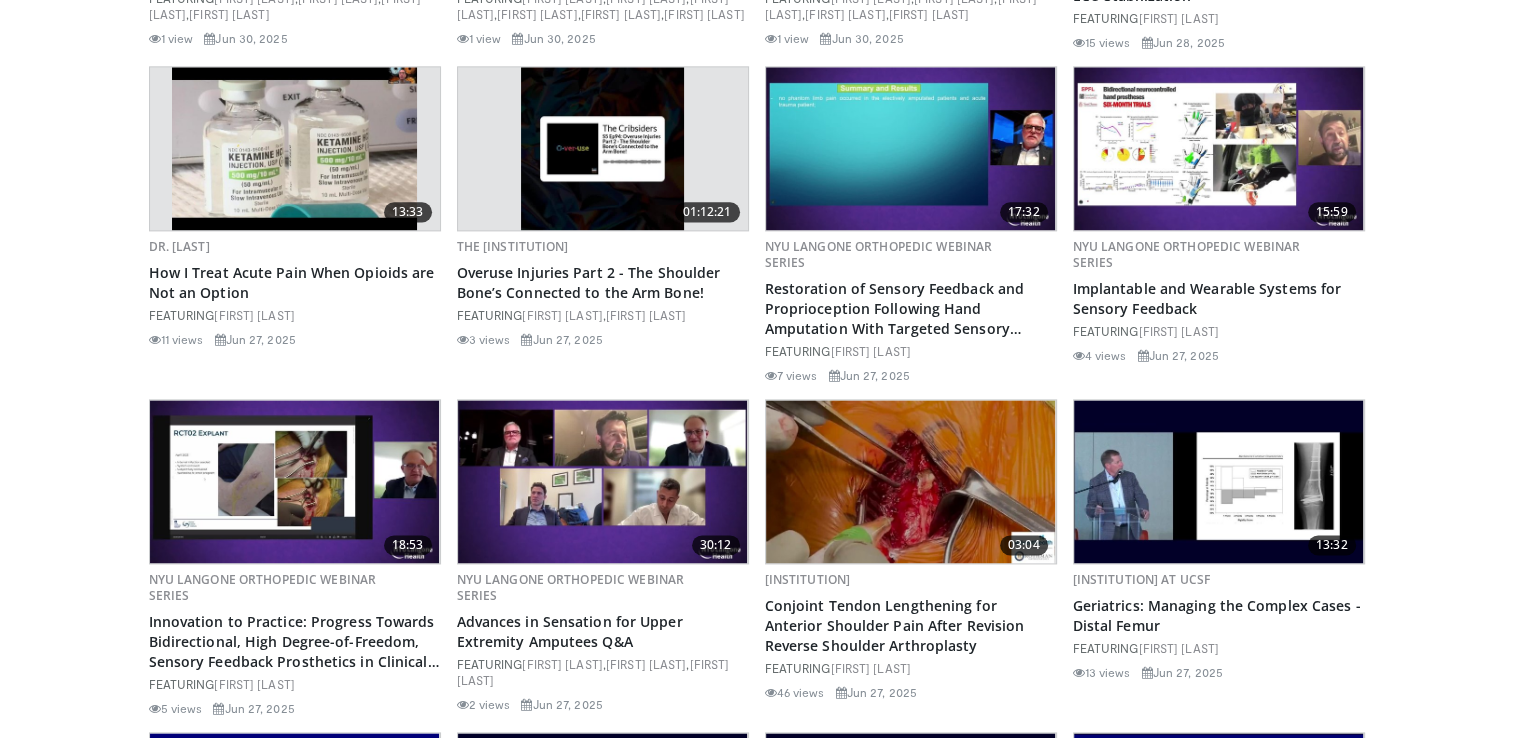 scroll, scrollTop: 2716, scrollLeft: 0, axis: vertical 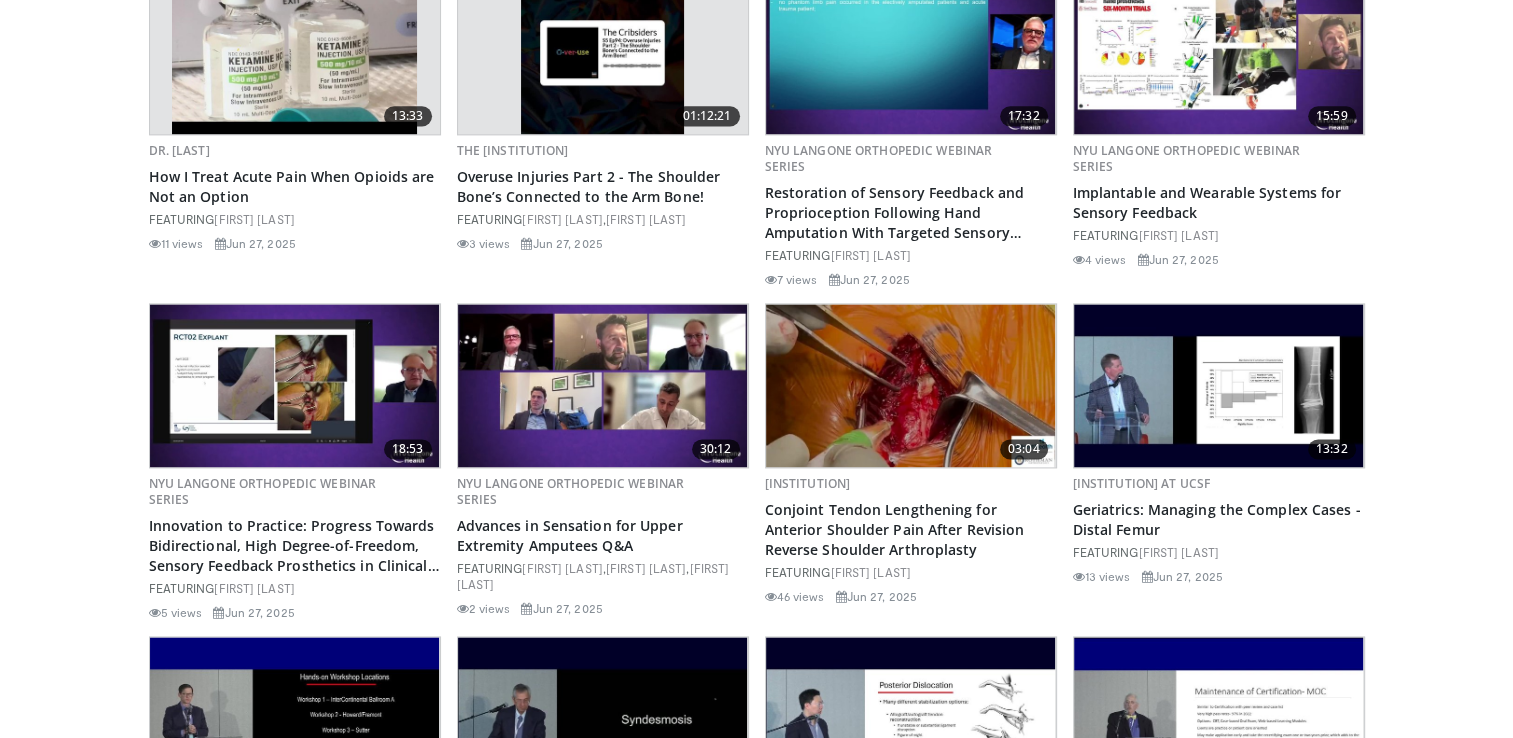 click at bounding box center (294, 52) 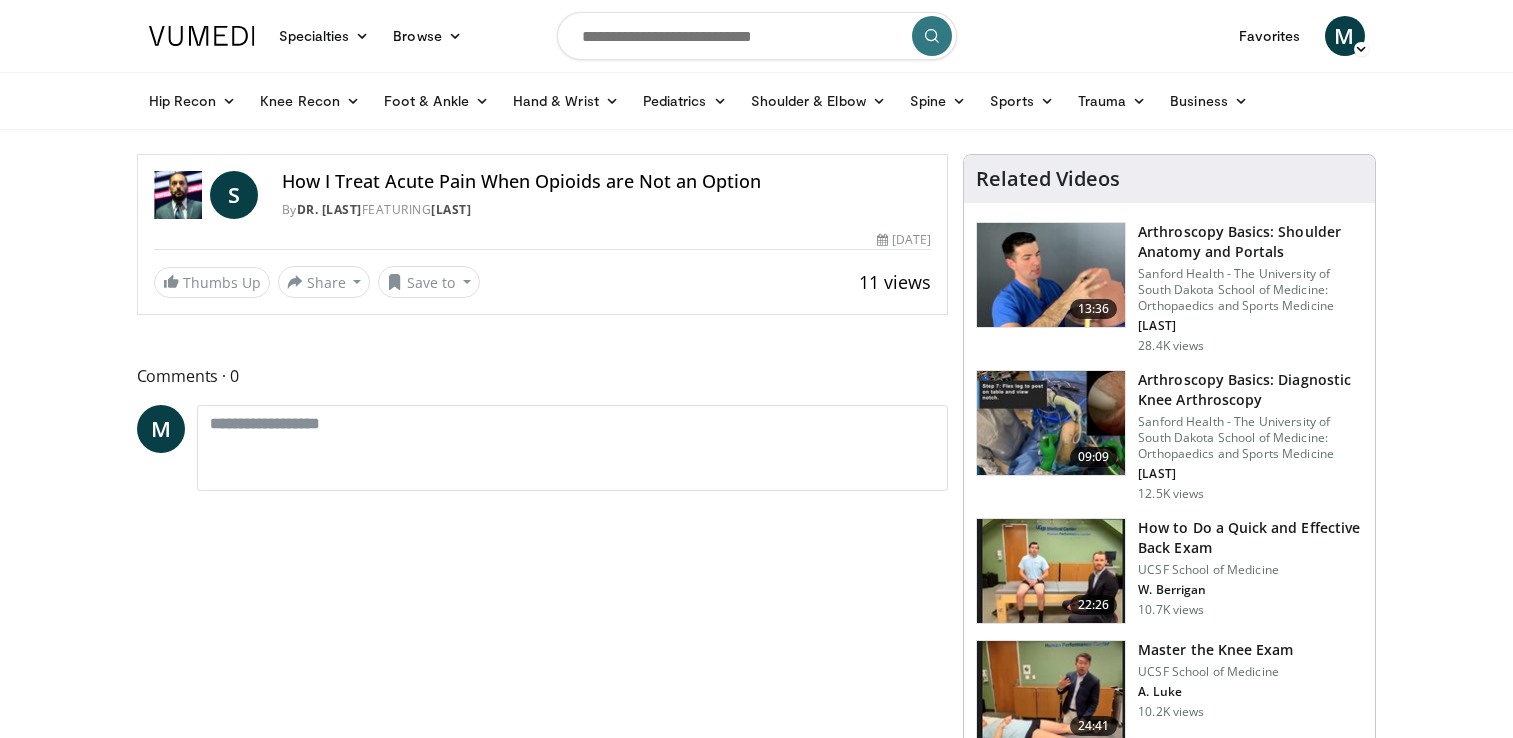 scroll, scrollTop: 0, scrollLeft: 0, axis: both 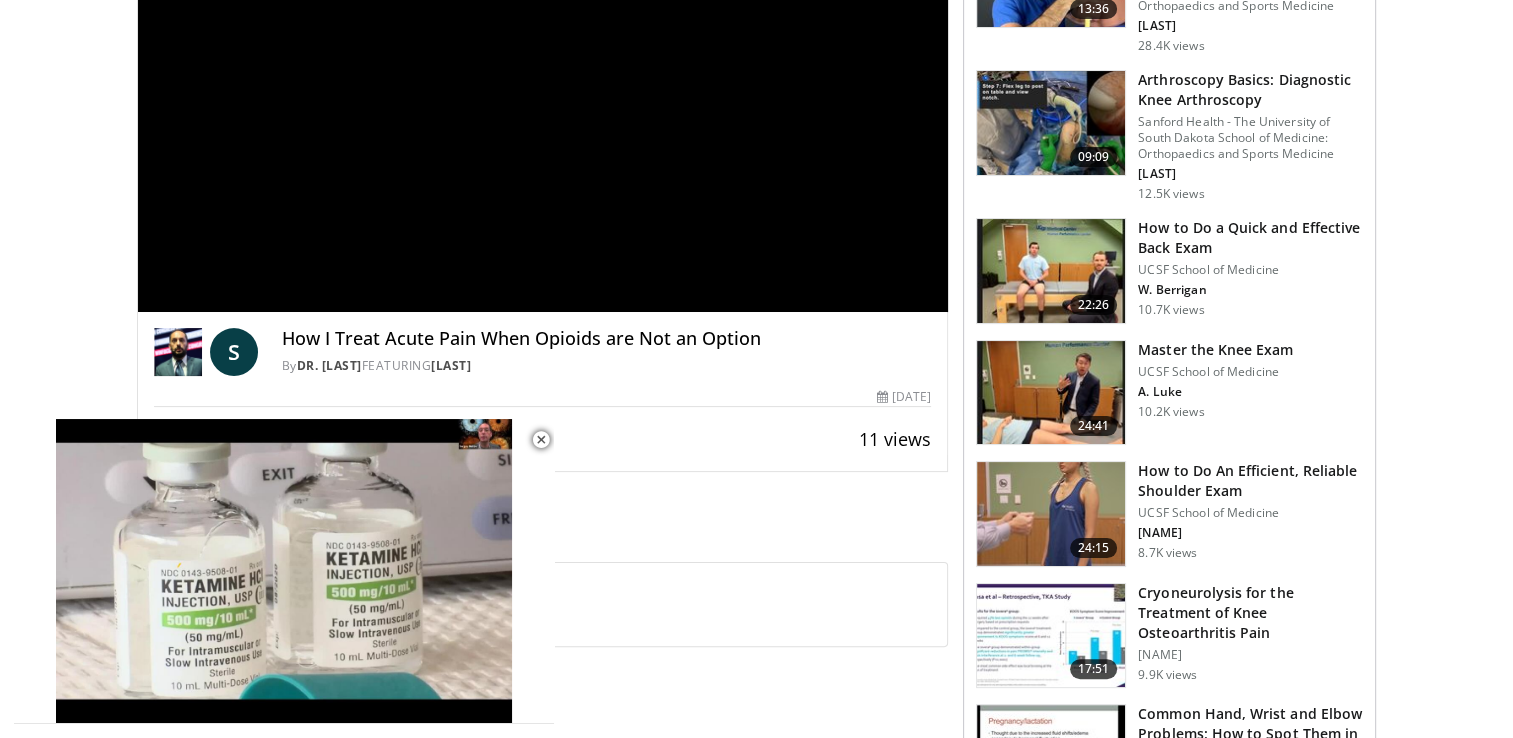 click at bounding box center [1051, 393] 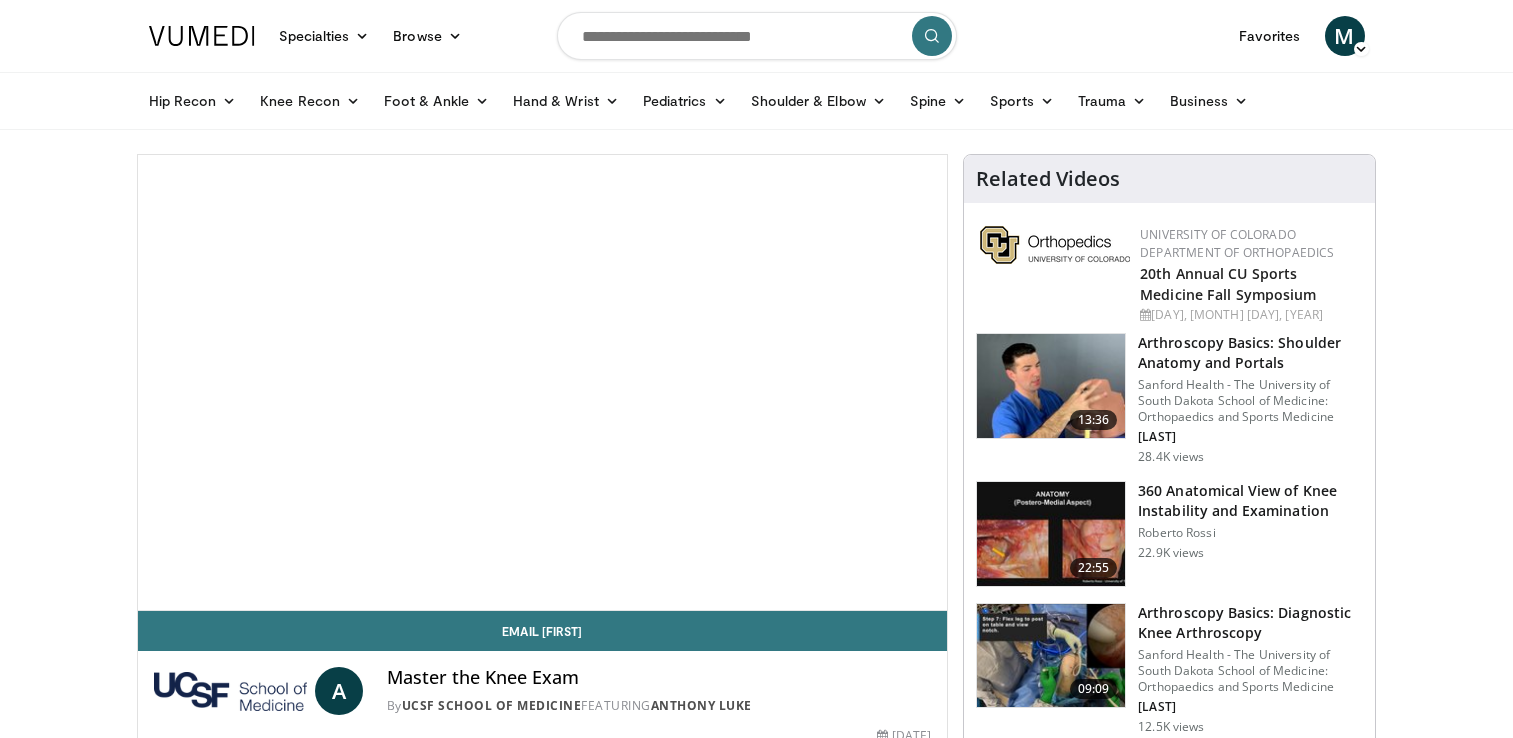 scroll, scrollTop: 0, scrollLeft: 0, axis: both 